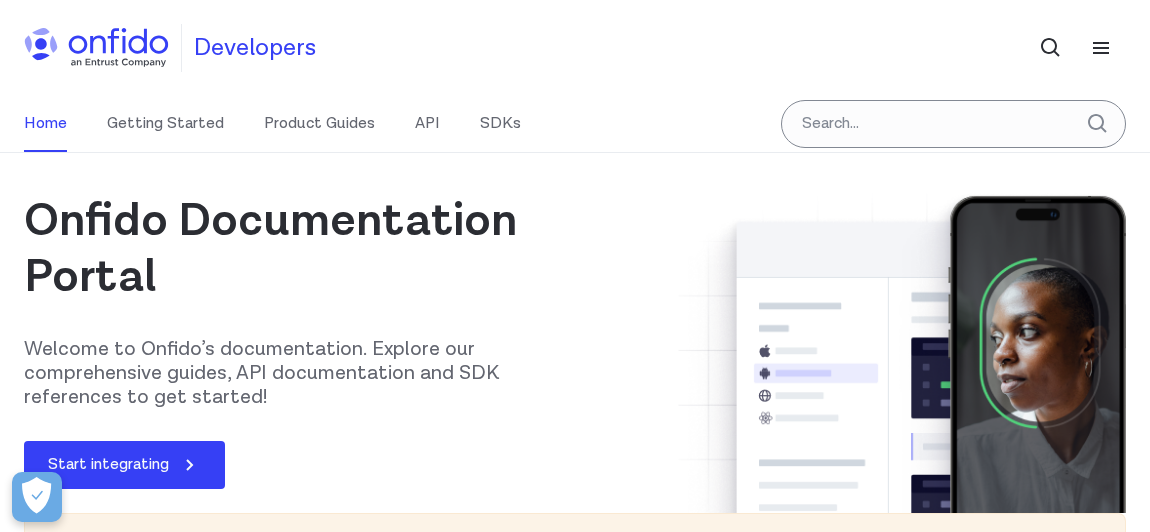 scroll, scrollTop: 545, scrollLeft: 0, axis: vertical 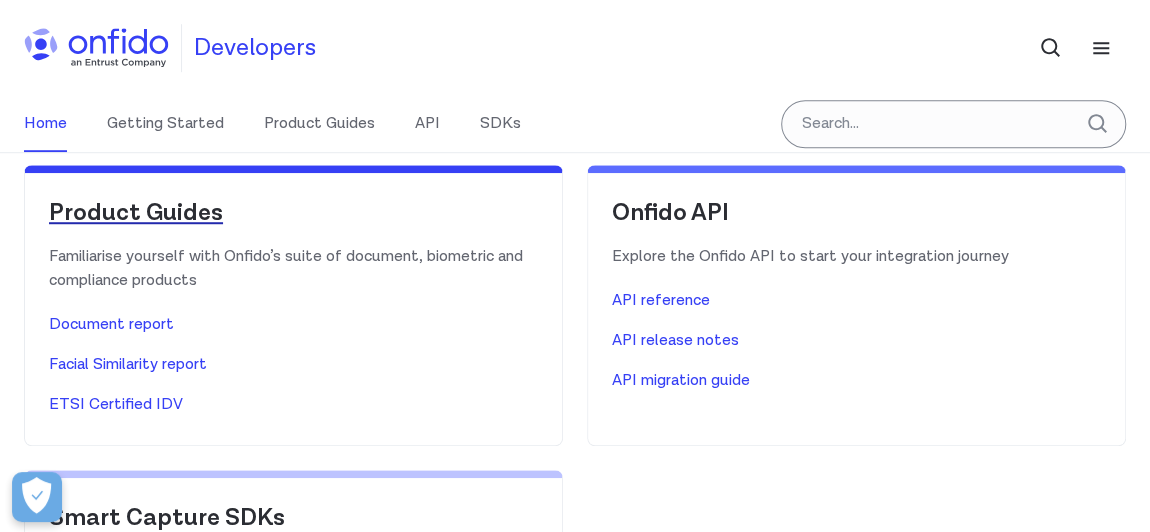 click on "Product Guides" at bounding box center (293, 213) 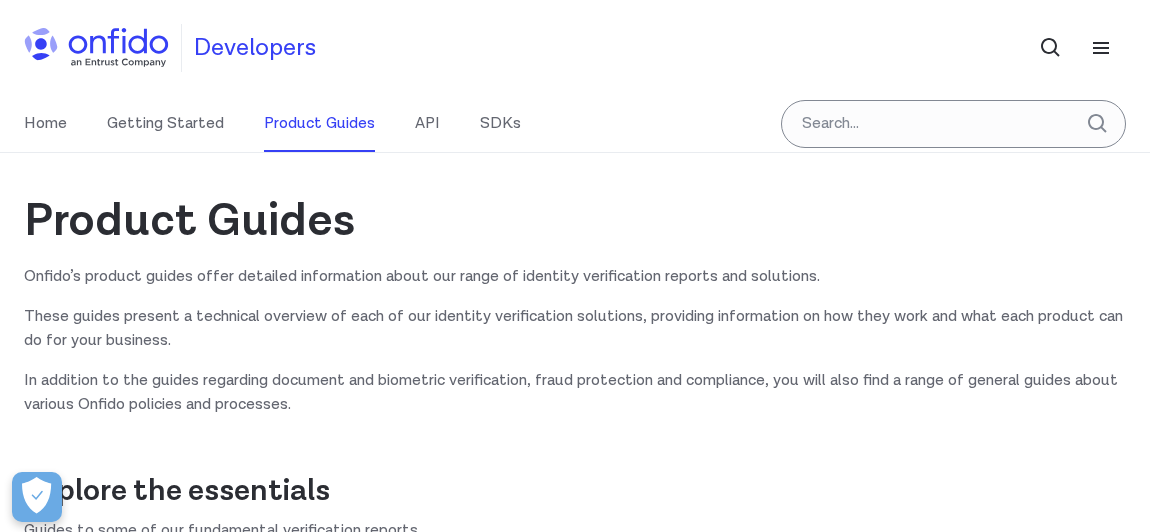 scroll, scrollTop: 363, scrollLeft: 0, axis: vertical 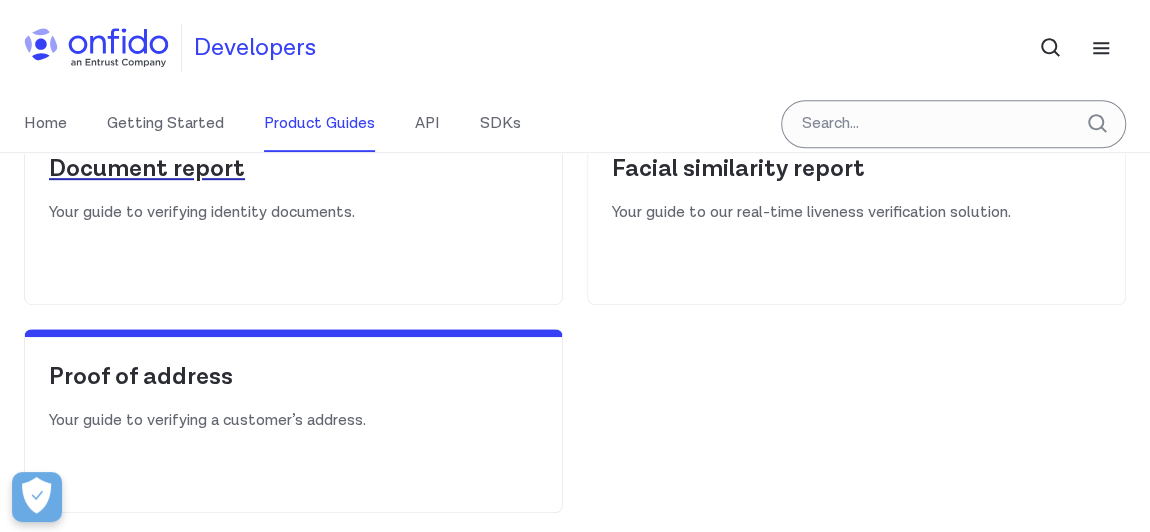 click on "Document report" at bounding box center (293, 177) 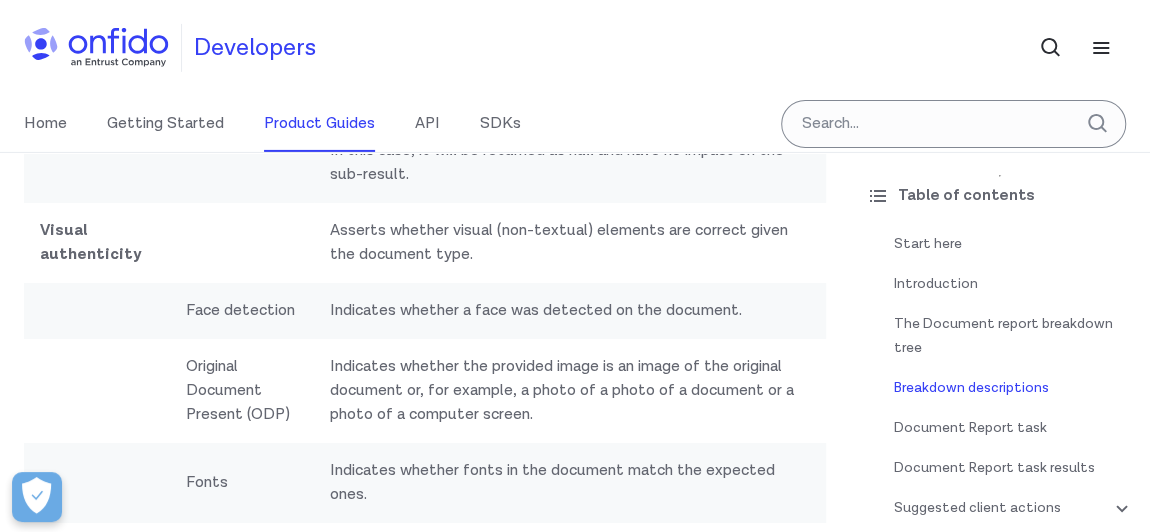 scroll, scrollTop: 7090, scrollLeft: 0, axis: vertical 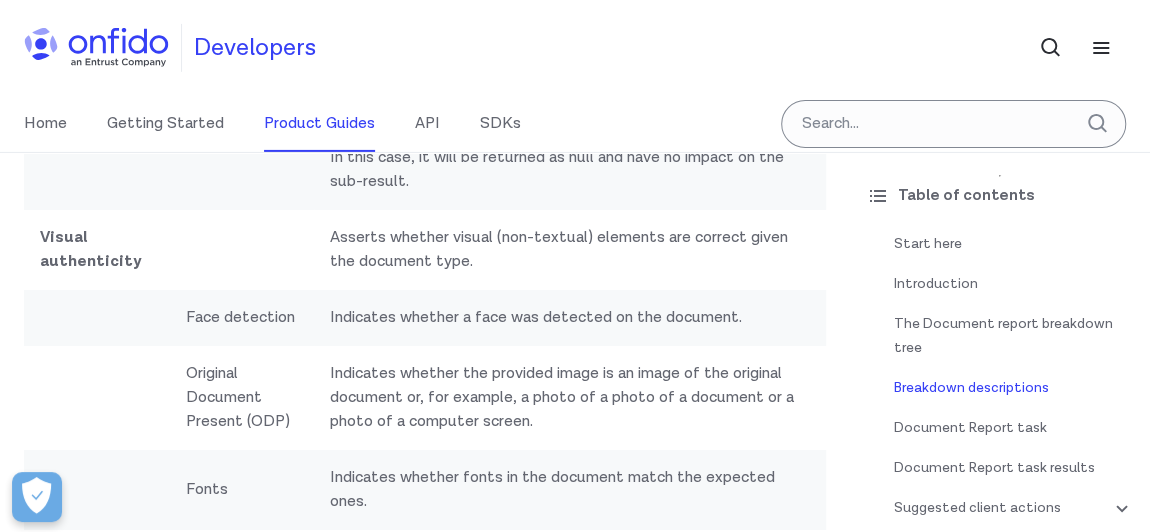click on "Indicates whether the provided image is an image of the original document or, for example, a photo of a photo of a document or a photo of a computer screen." at bounding box center [570, 398] 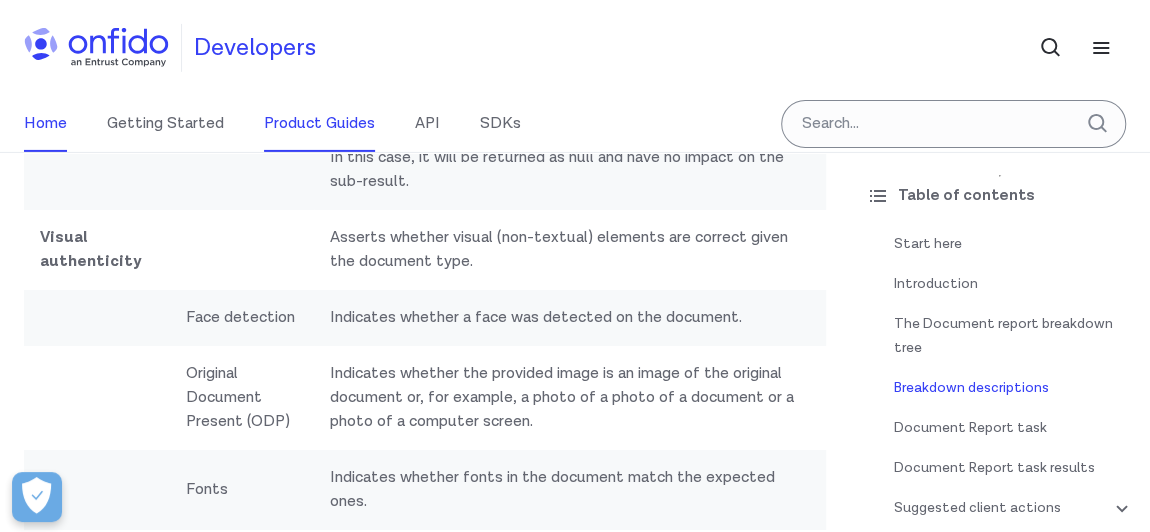 click on "Home" at bounding box center (45, 124) 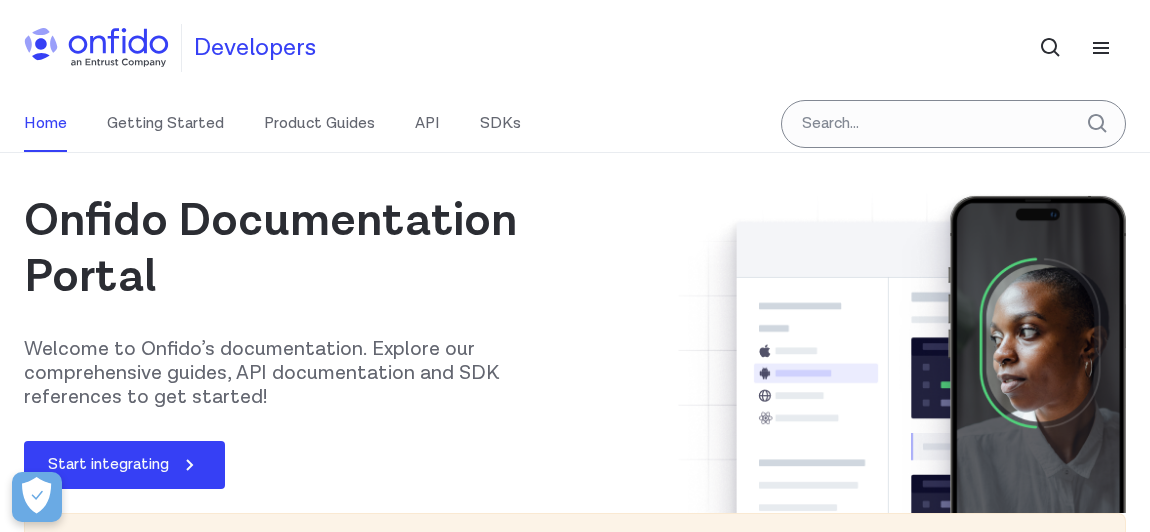 scroll, scrollTop: 0, scrollLeft: 0, axis: both 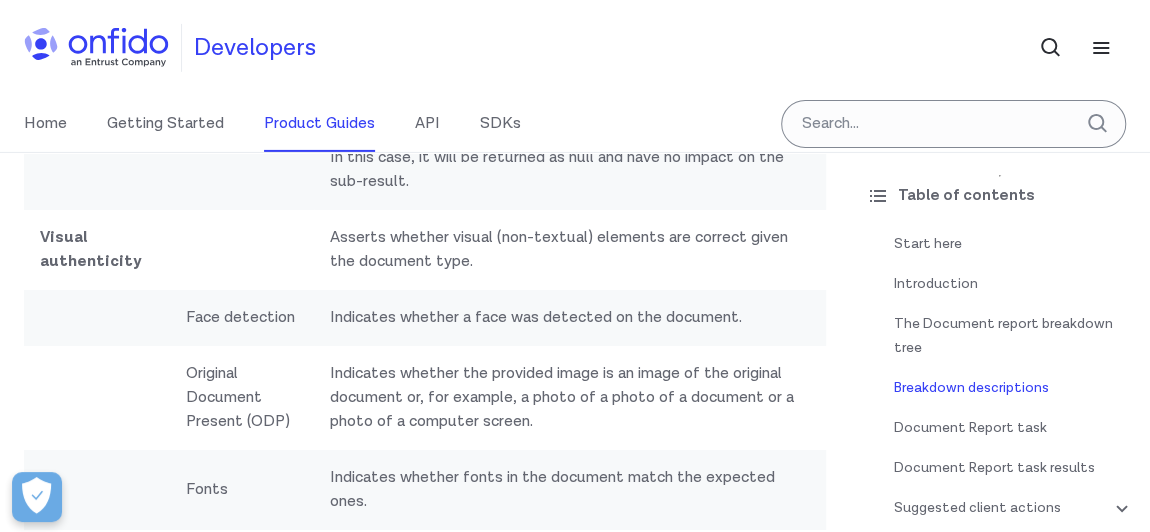 drag, startPoint x: 0, startPoint y: 0, endPoint x: 559, endPoint y: 367, distance: 668.7077 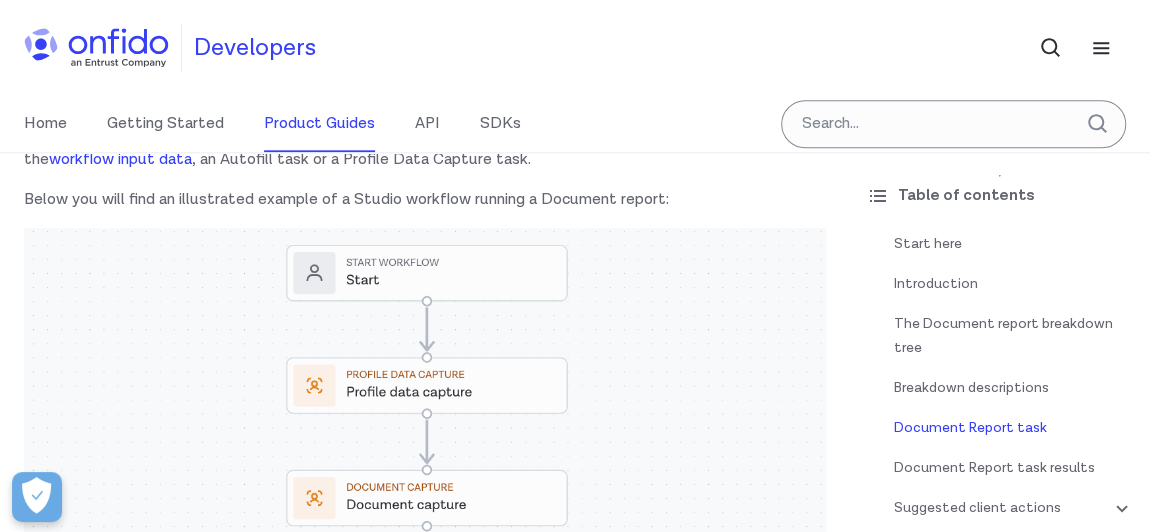scroll, scrollTop: 8818, scrollLeft: 0, axis: vertical 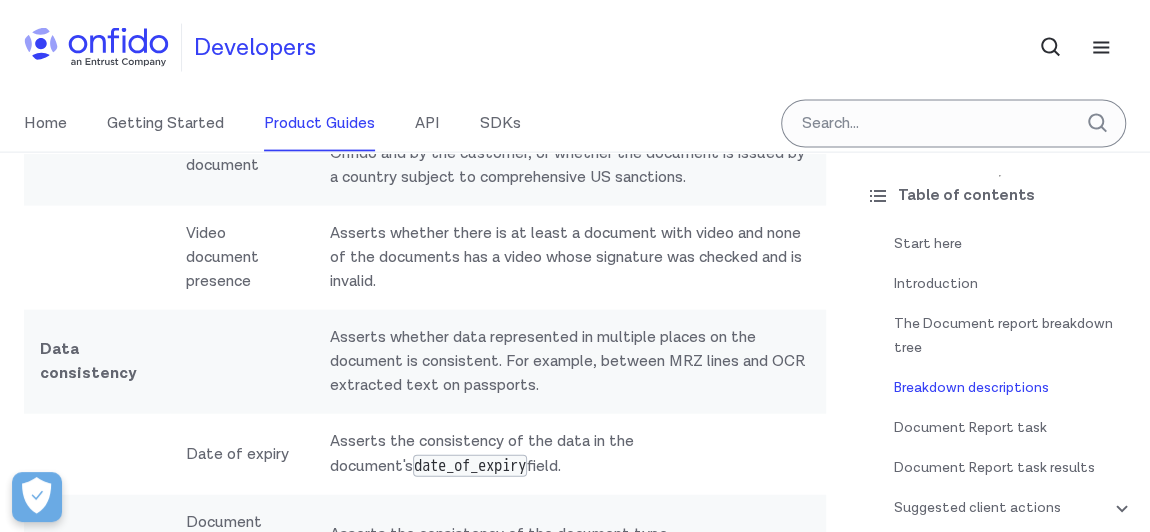 click on "Developers" at bounding box center (255, 48) 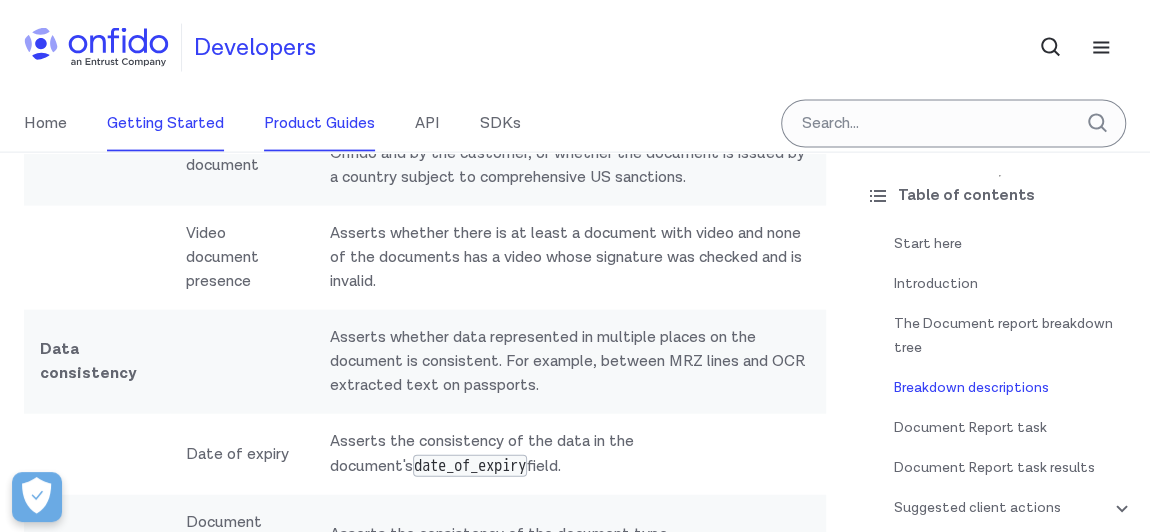 click on "Getting Started" at bounding box center (165, 124) 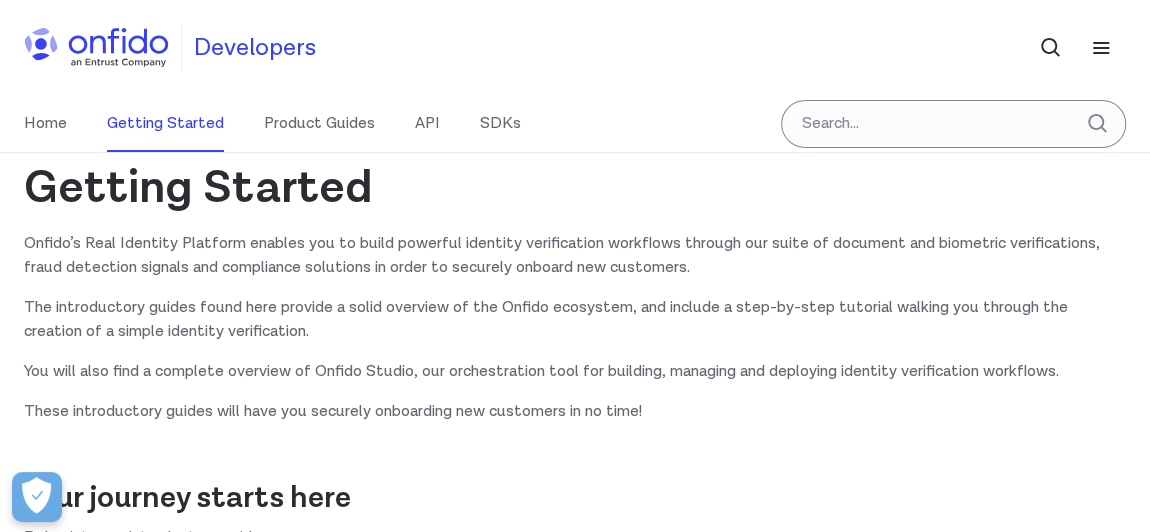 scroll, scrollTop: 0, scrollLeft: 0, axis: both 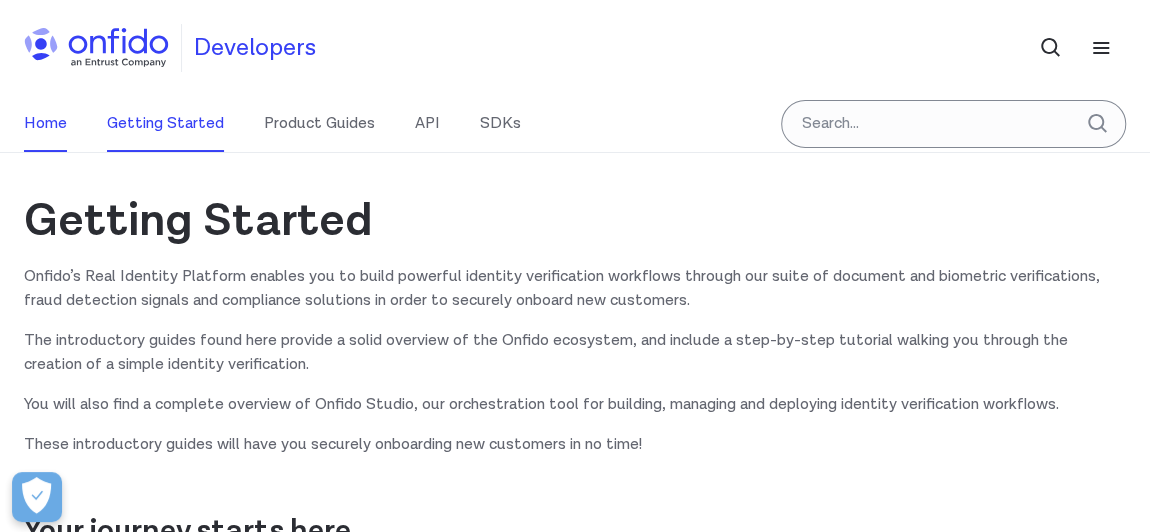 click on "Home" at bounding box center [45, 124] 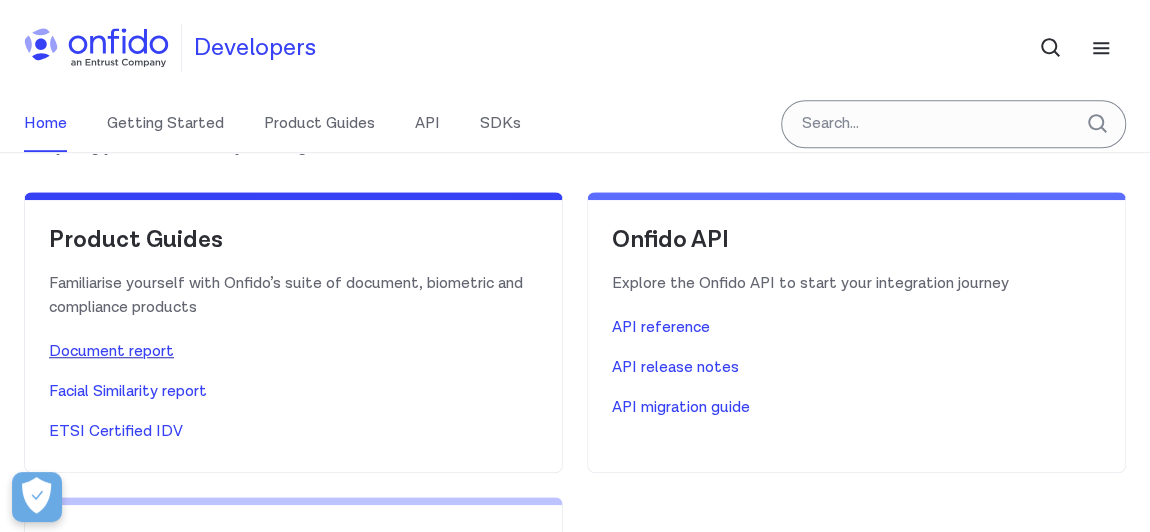 scroll, scrollTop: 636, scrollLeft: 0, axis: vertical 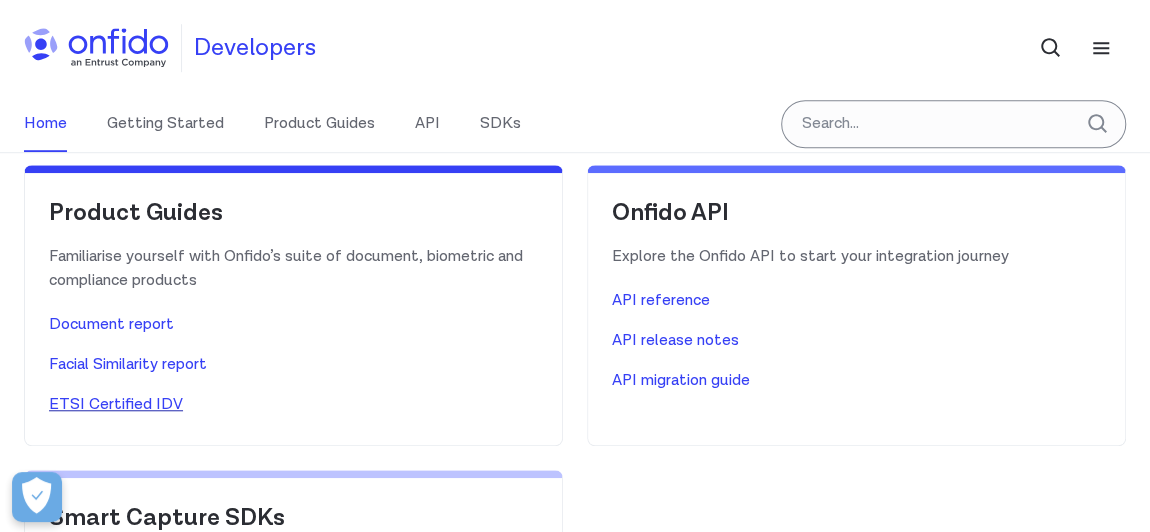 click on "ETSI Certified IDV" at bounding box center [116, 405] 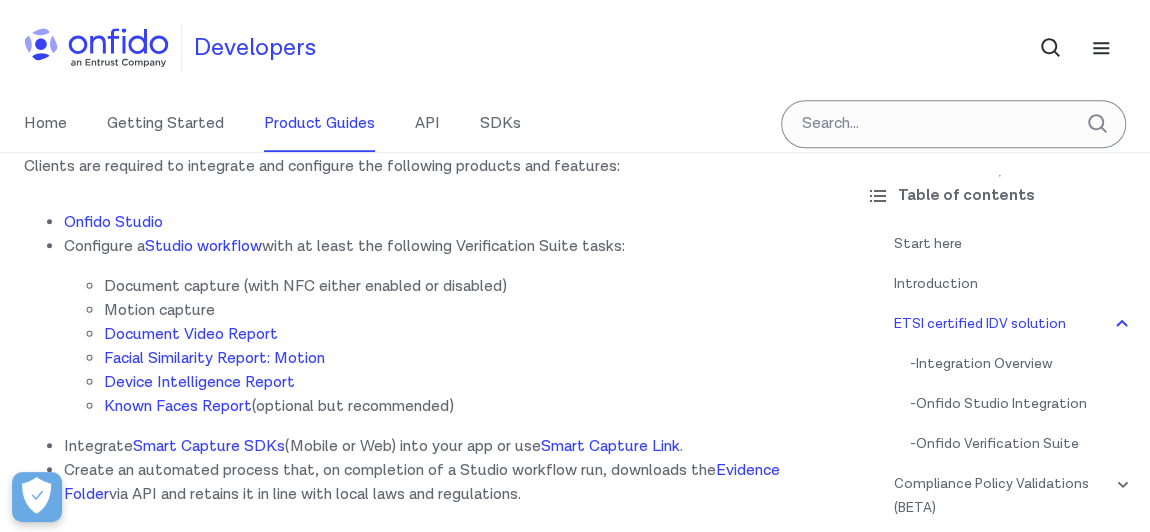 scroll, scrollTop: 818, scrollLeft: 0, axis: vertical 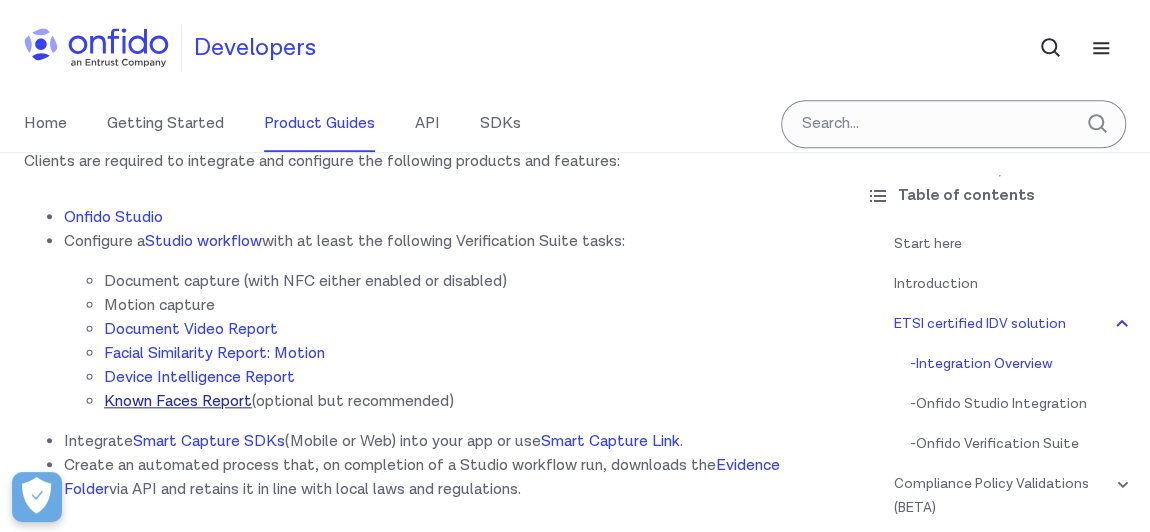click on "Known Faces Report" at bounding box center (178, 401) 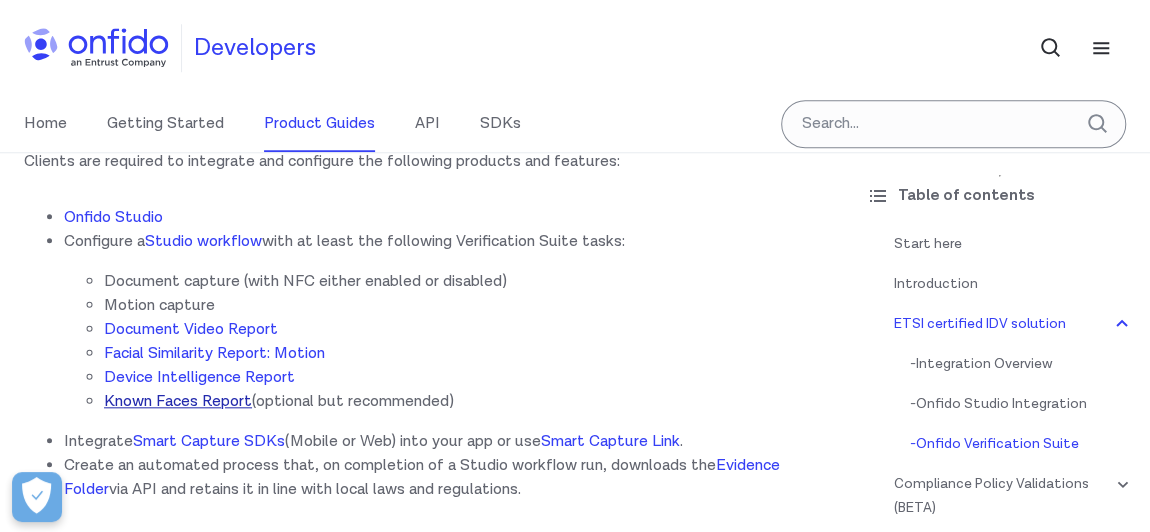 scroll, scrollTop: 3894, scrollLeft: 0, axis: vertical 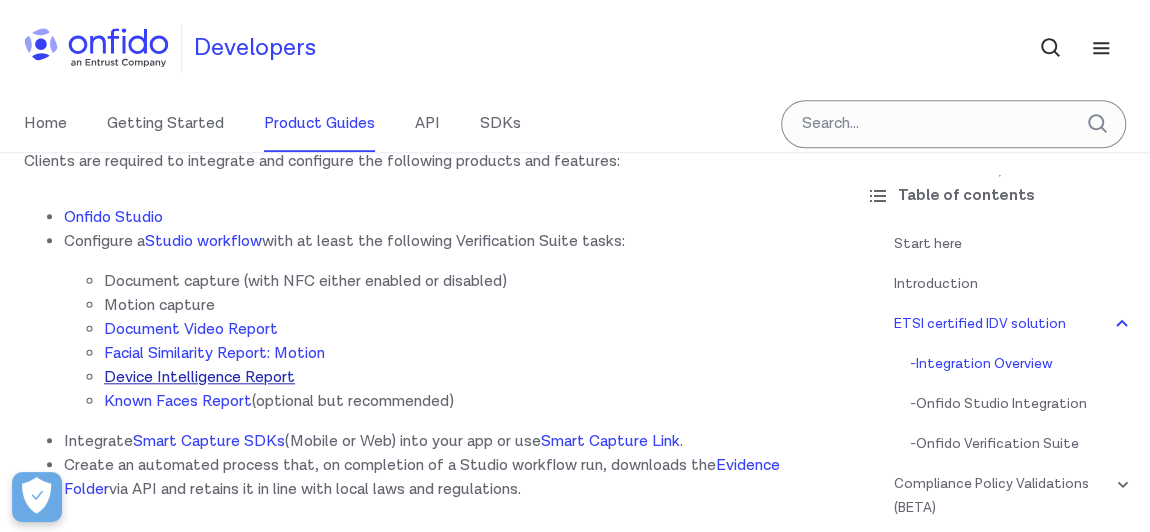 click on "Device Intelligence Report" at bounding box center (199, 377) 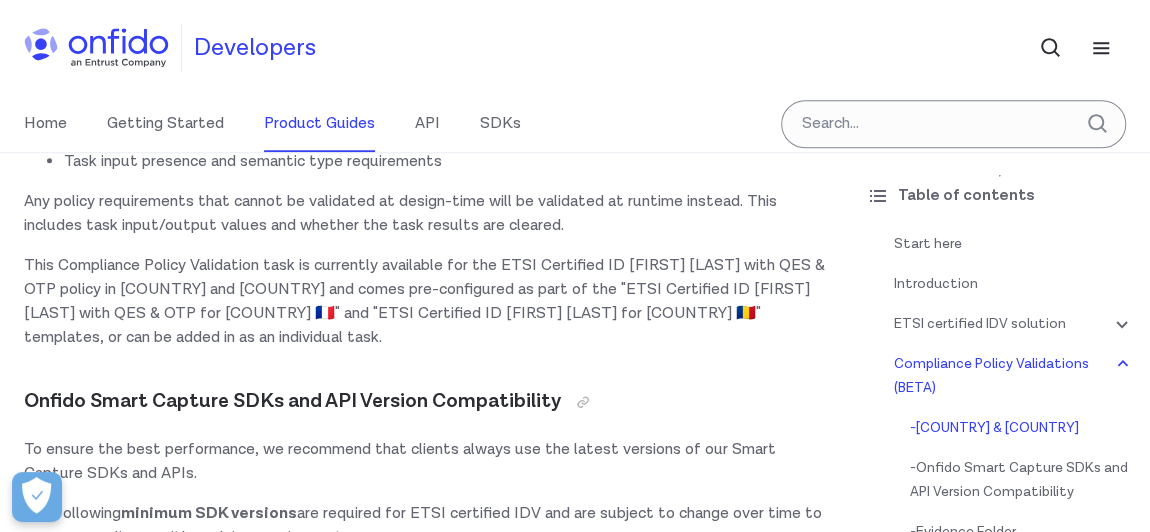 scroll, scrollTop: 4703, scrollLeft: 0, axis: vertical 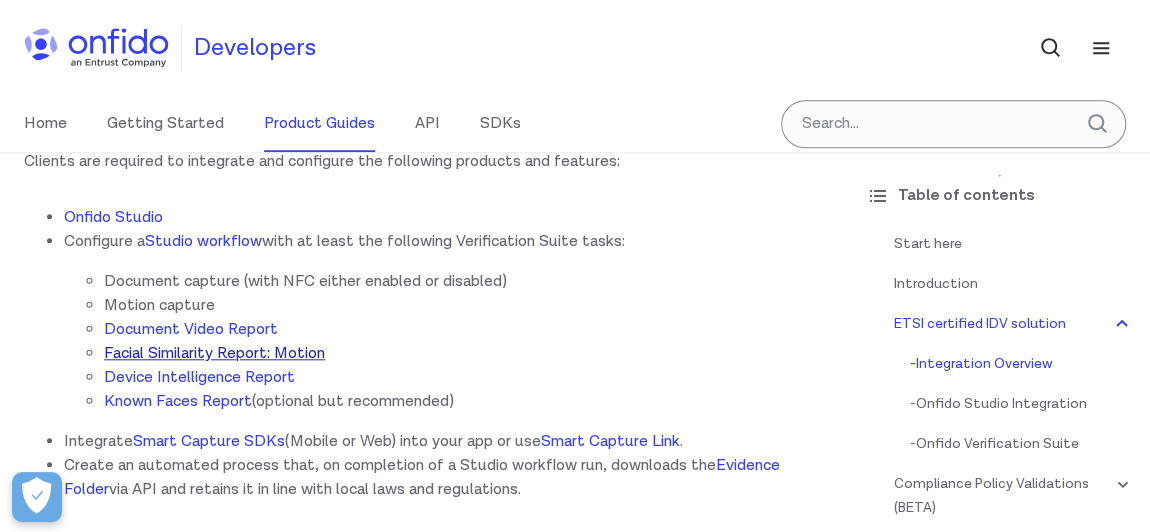 click on "Facial Similarity Report: Motion" at bounding box center (214, 353) 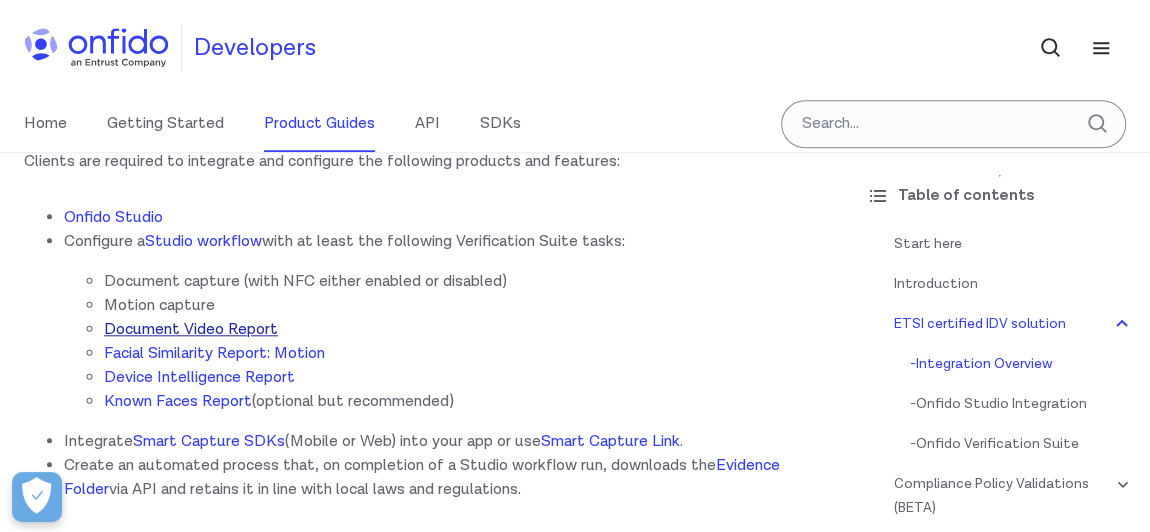 click on "Document Video Report" at bounding box center [191, 329] 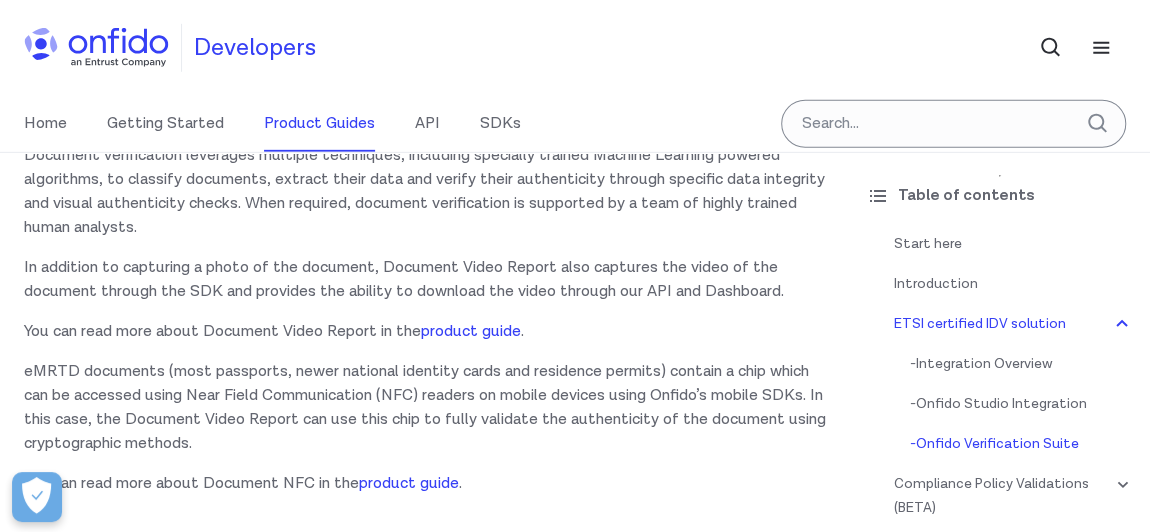 scroll, scrollTop: 3250, scrollLeft: 0, axis: vertical 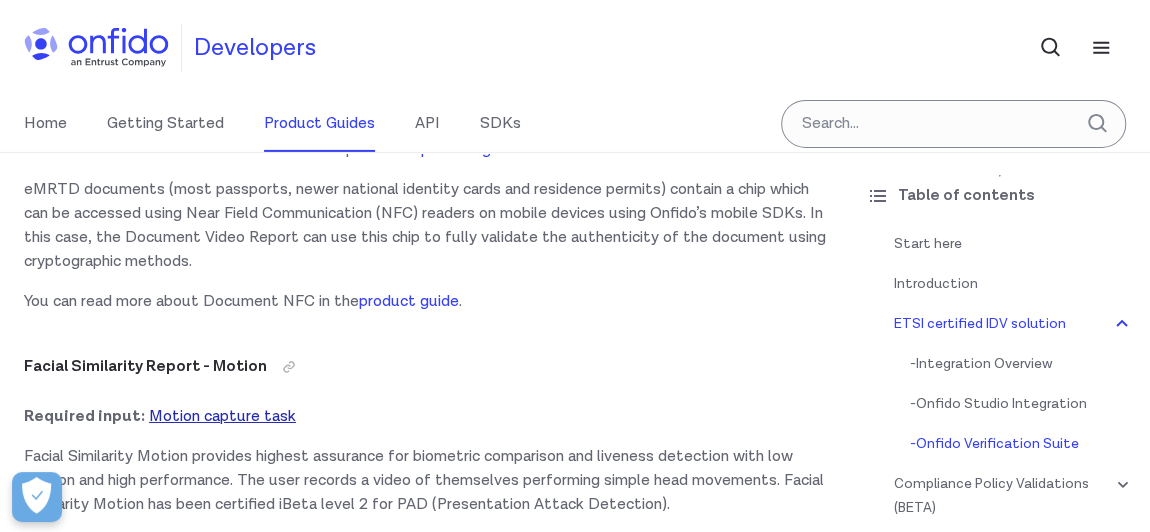click on "Motion capture task" at bounding box center [222, 416] 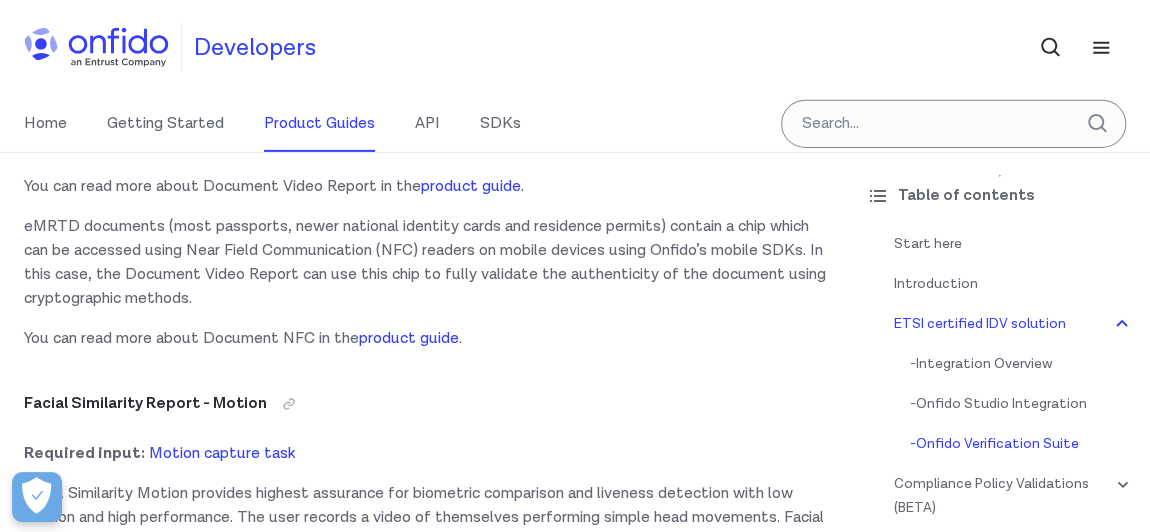 scroll, scrollTop: 2432, scrollLeft: 0, axis: vertical 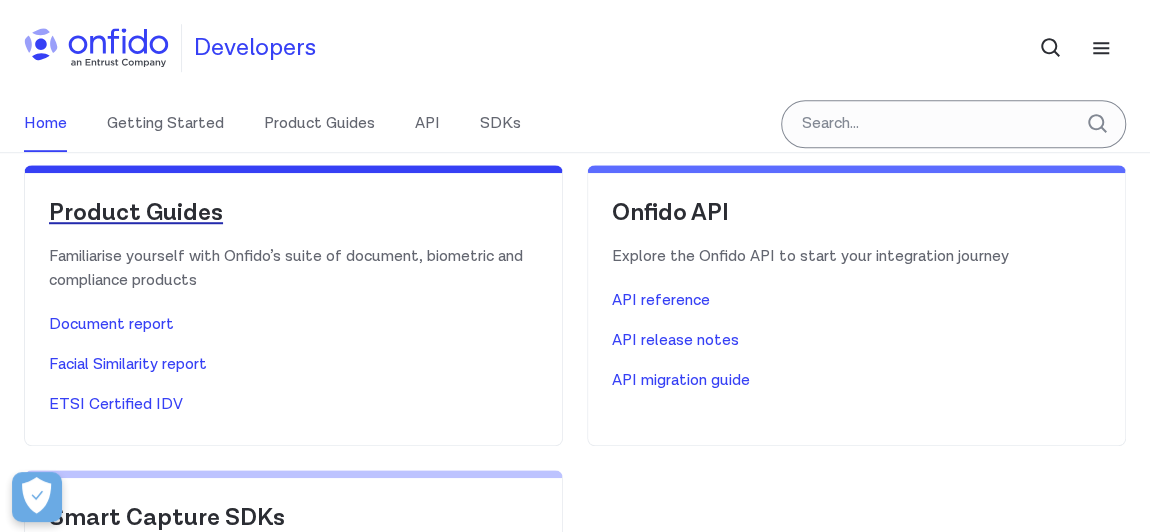 click on "Product Guides" at bounding box center [293, 213] 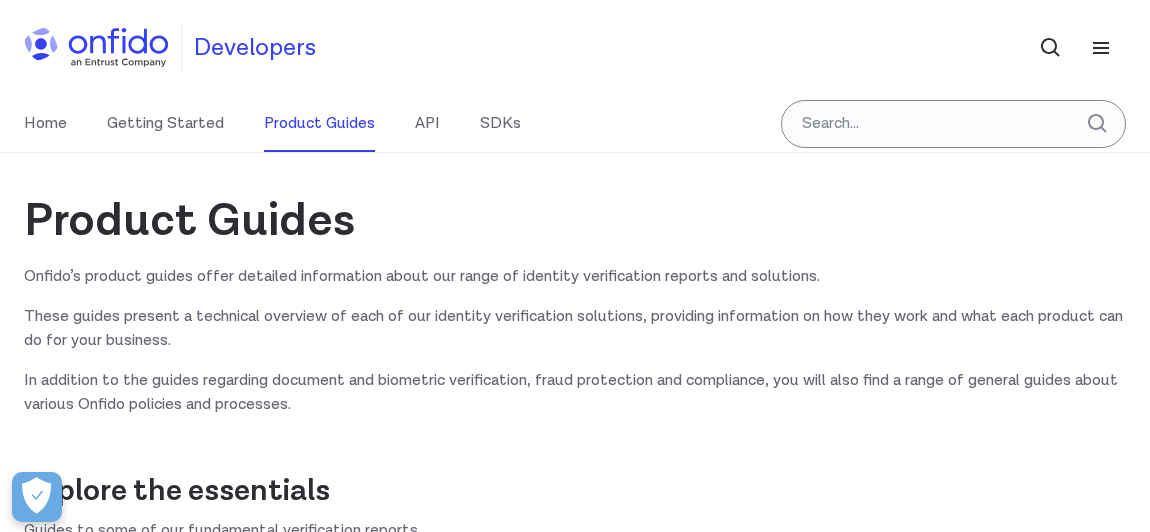 scroll, scrollTop: 272, scrollLeft: 0, axis: vertical 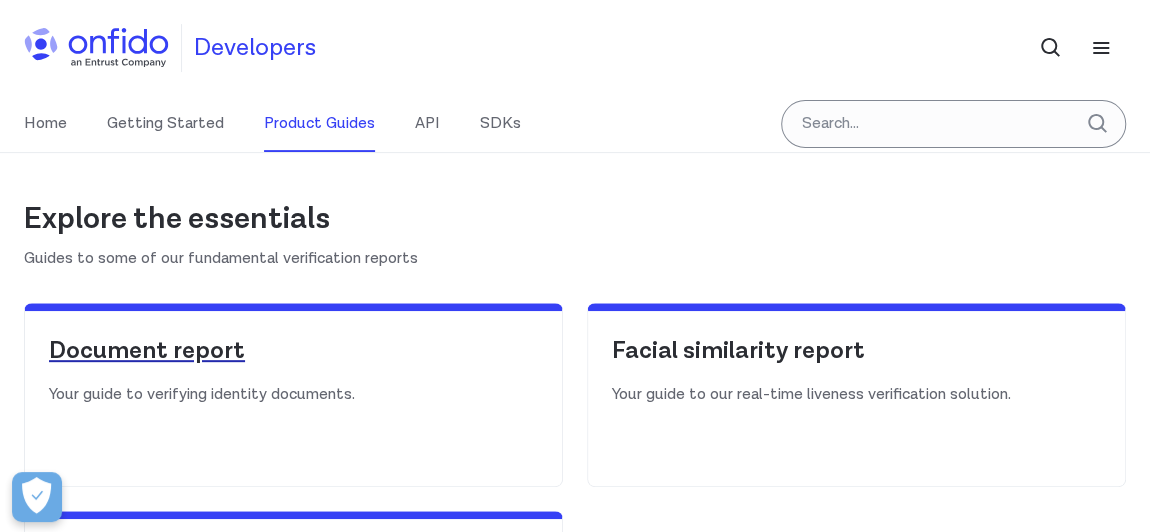 click on "Document report" at bounding box center (293, 351) 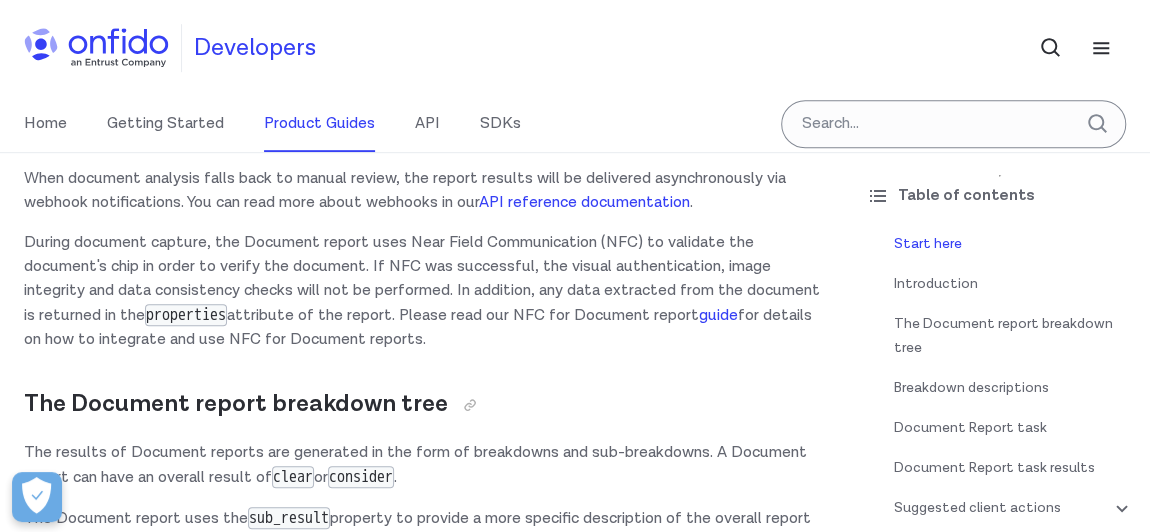 scroll, scrollTop: 545, scrollLeft: 0, axis: vertical 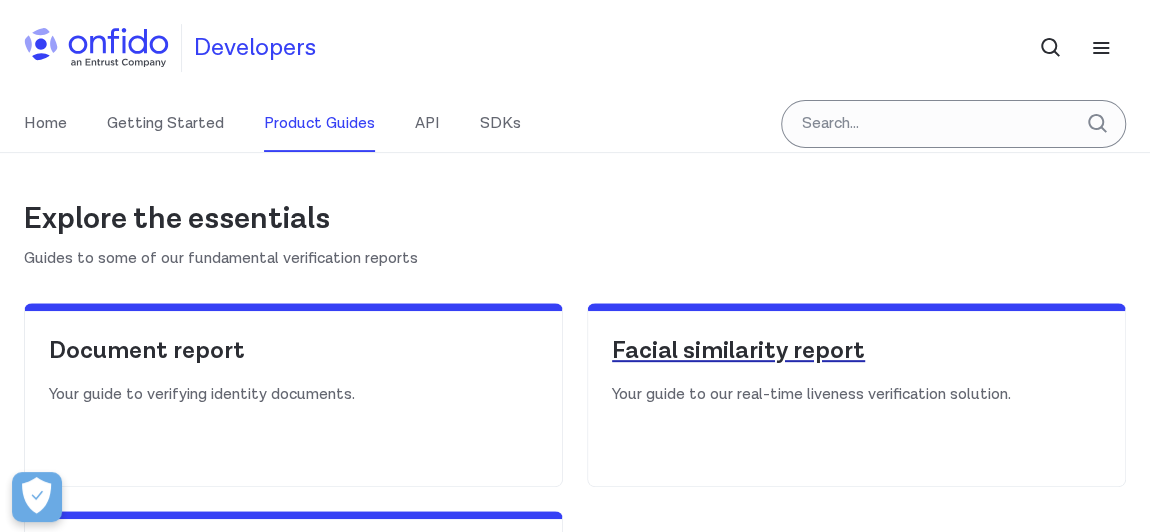 click on "Facial similarity report" at bounding box center [856, 351] 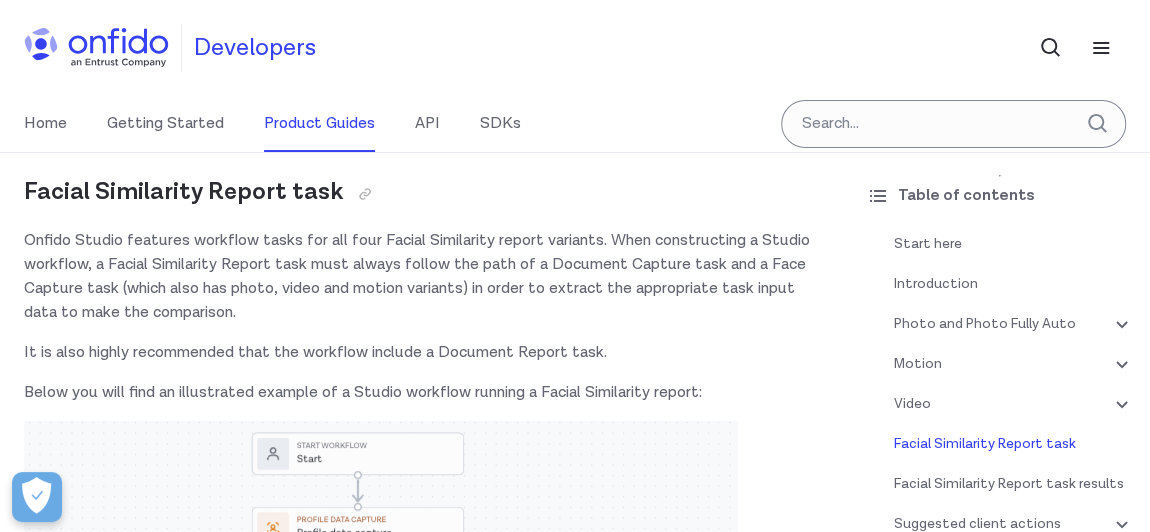 scroll, scrollTop: 7636, scrollLeft: 0, axis: vertical 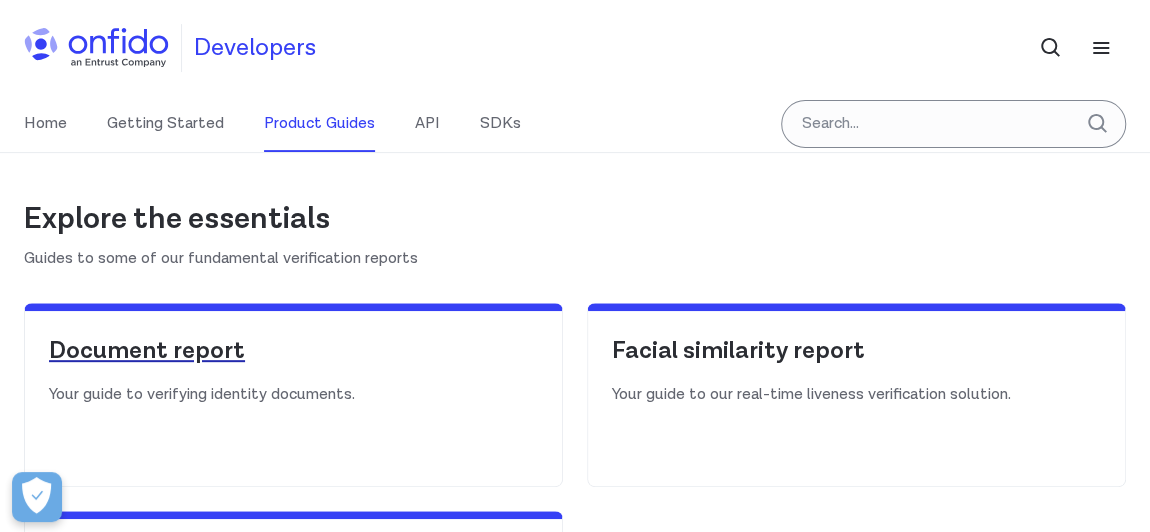 click on "Document report" at bounding box center [293, 351] 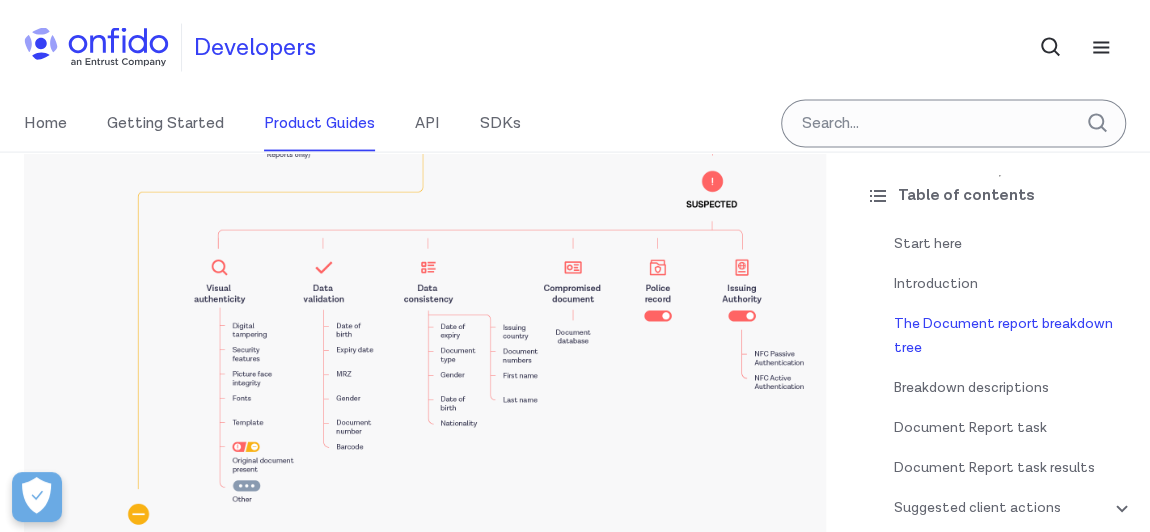 scroll, scrollTop: 2090, scrollLeft: 0, axis: vertical 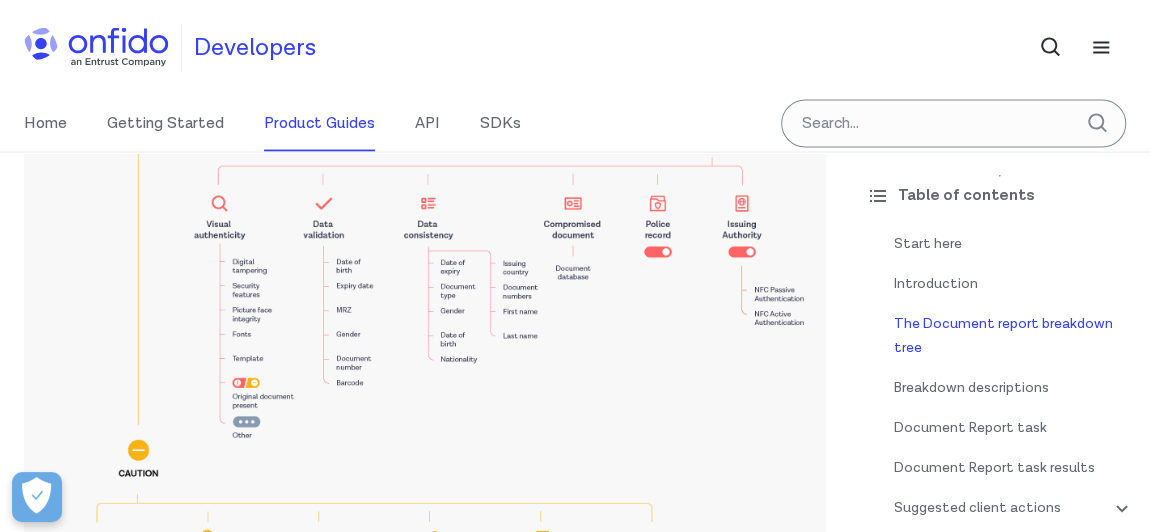 click at bounding box center [425, 170] 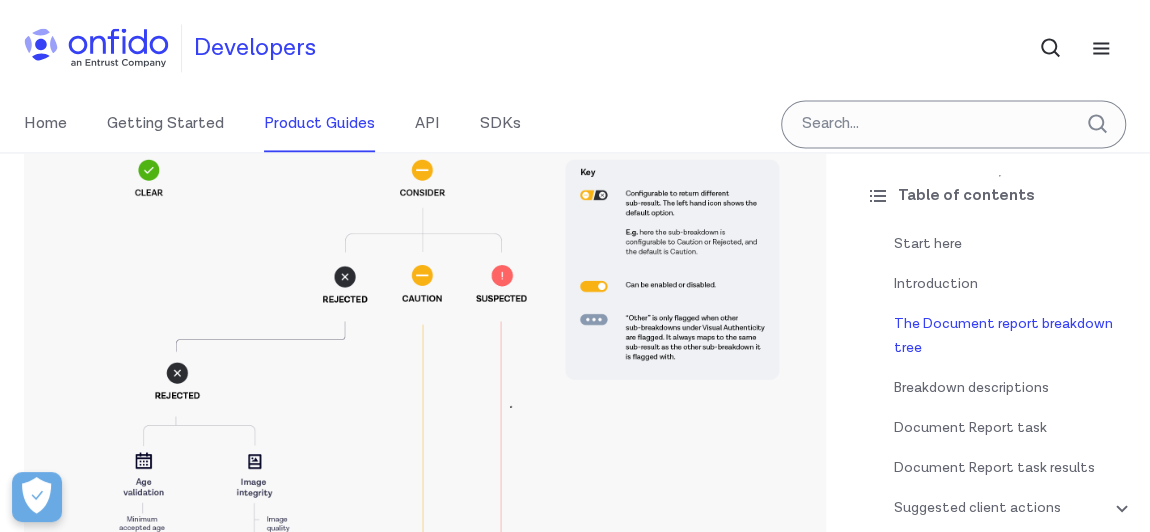 scroll, scrollTop: 1454, scrollLeft: 0, axis: vertical 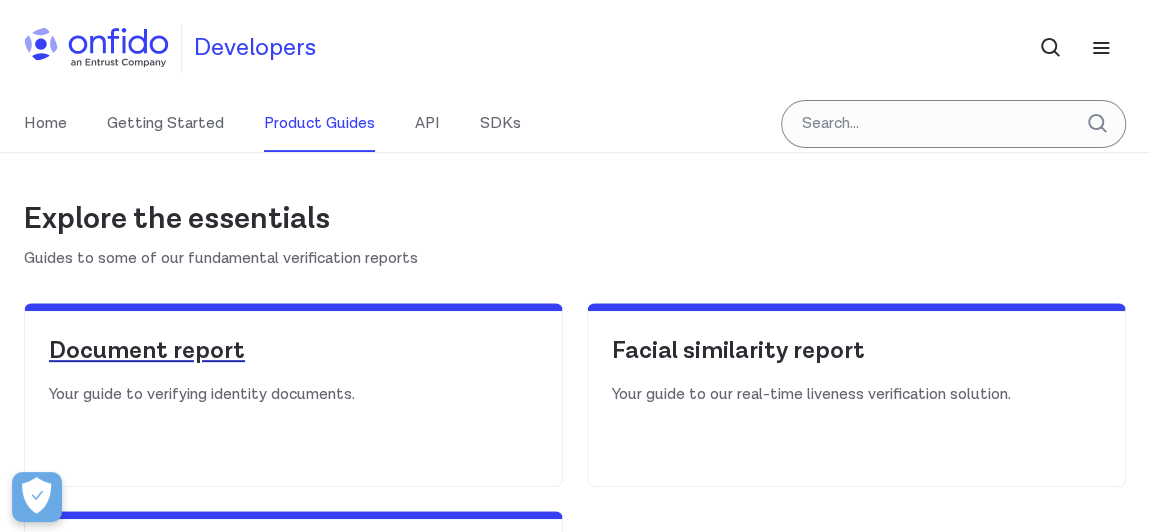 click on "Document report" at bounding box center (293, 351) 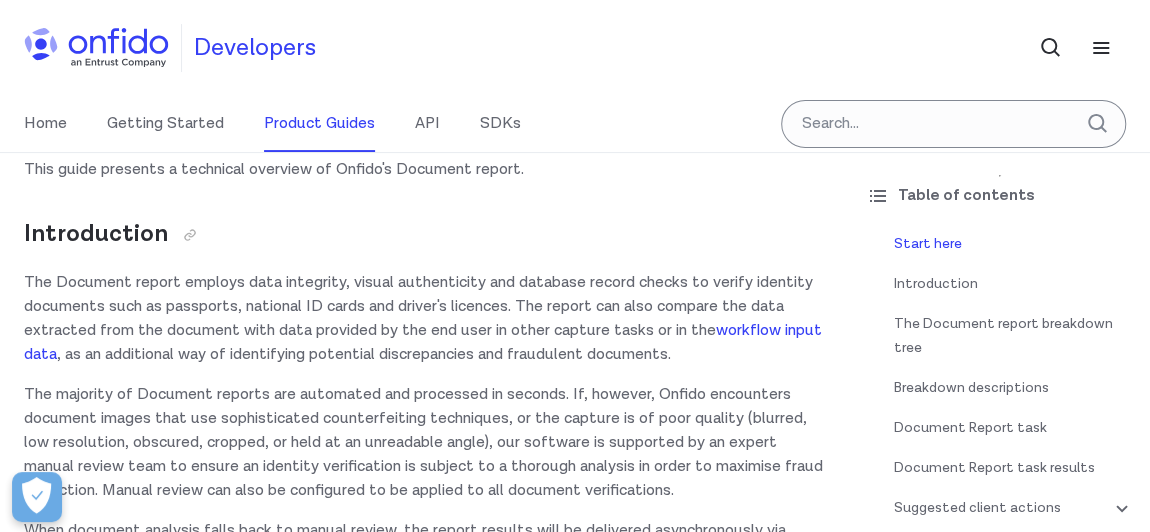 scroll, scrollTop: 181, scrollLeft: 0, axis: vertical 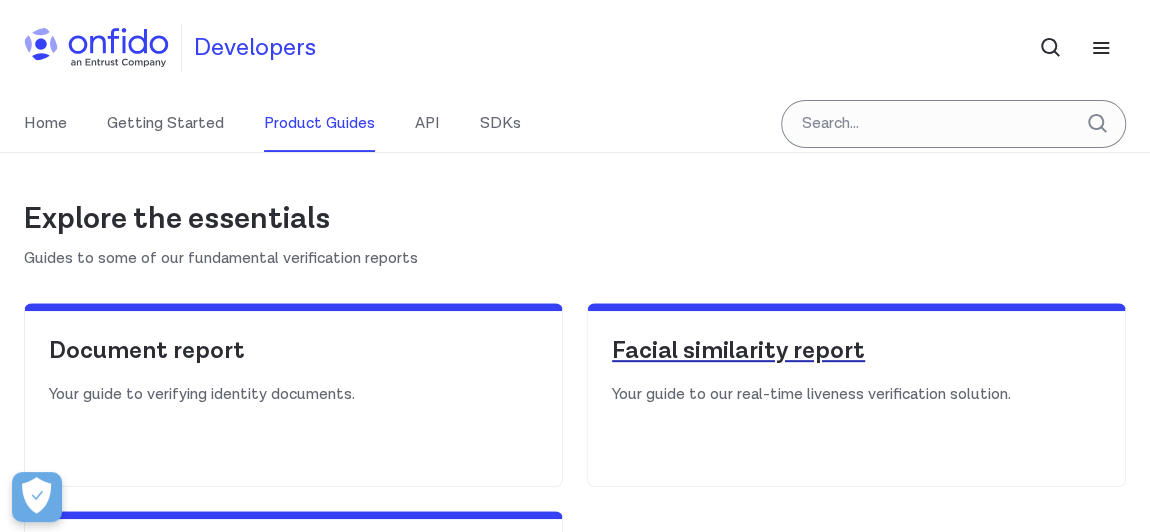 click on "Facial similarity report" at bounding box center [856, 351] 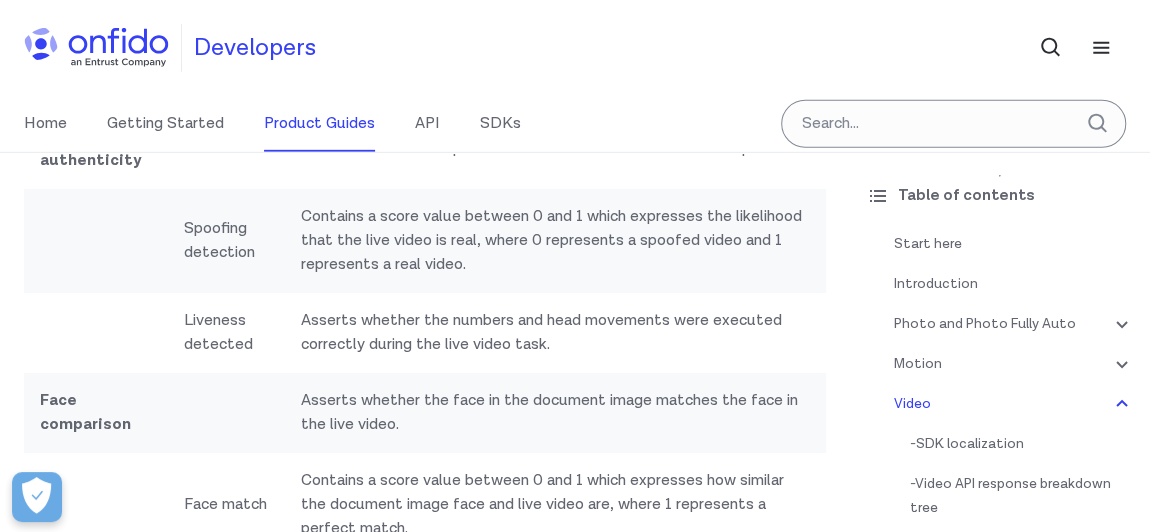 scroll, scrollTop: 6272, scrollLeft: 0, axis: vertical 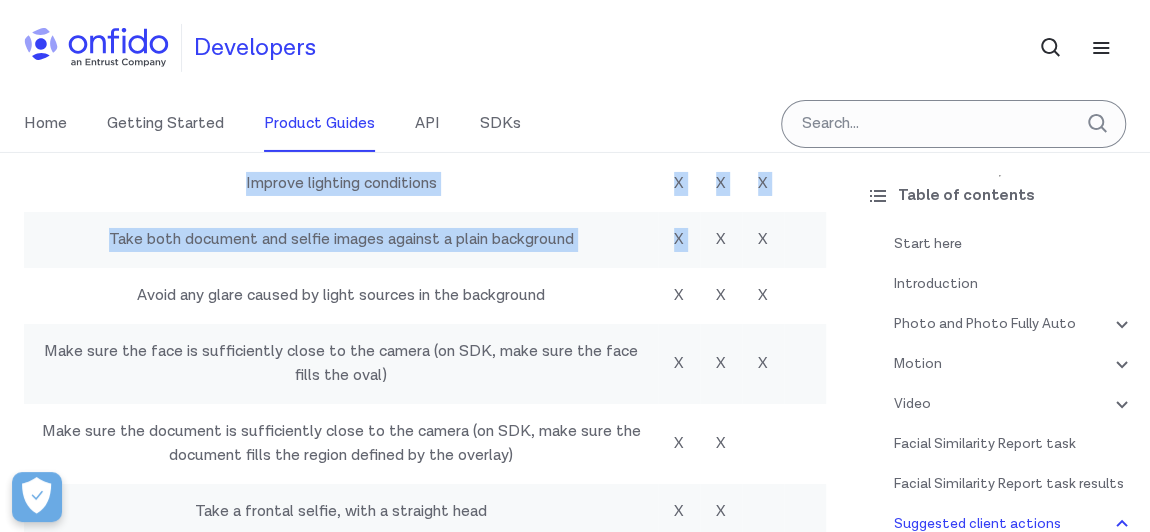 drag, startPoint x: 686, startPoint y: 317, endPoint x: 703, endPoint y: 175, distance: 143.01399 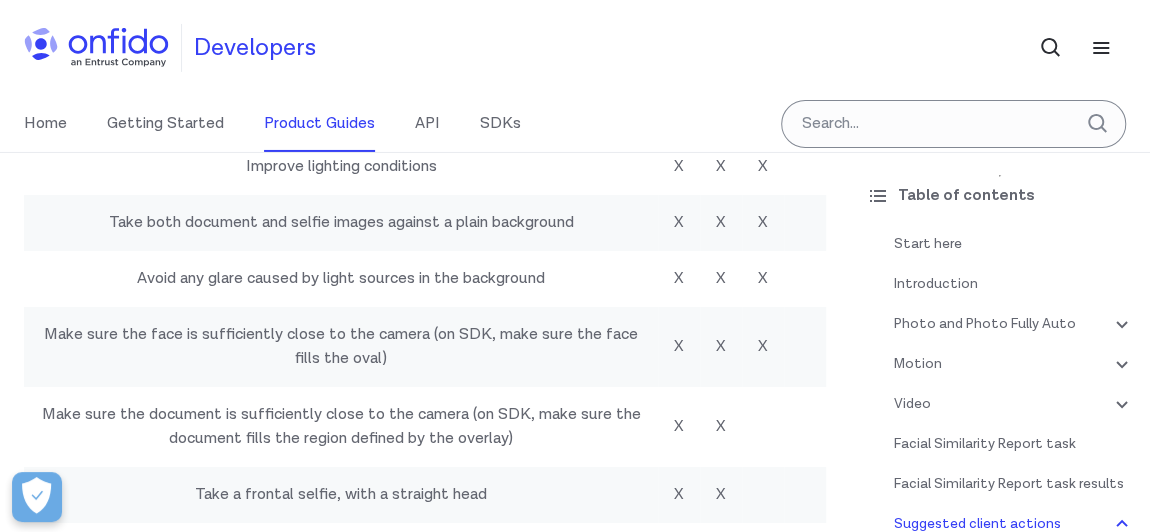 scroll, scrollTop: 11380, scrollLeft: 0, axis: vertical 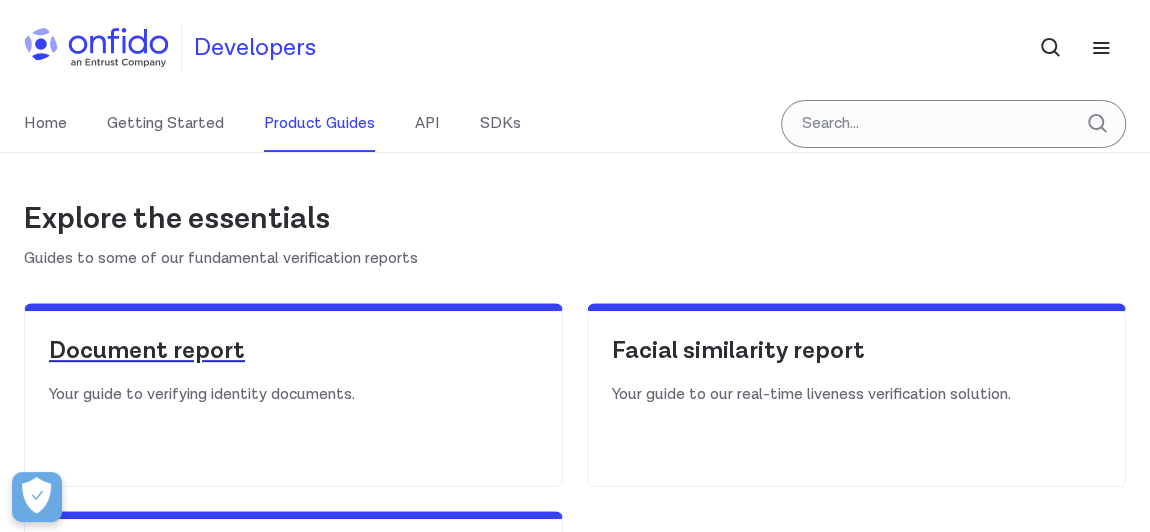 click on "Document report" at bounding box center [293, 351] 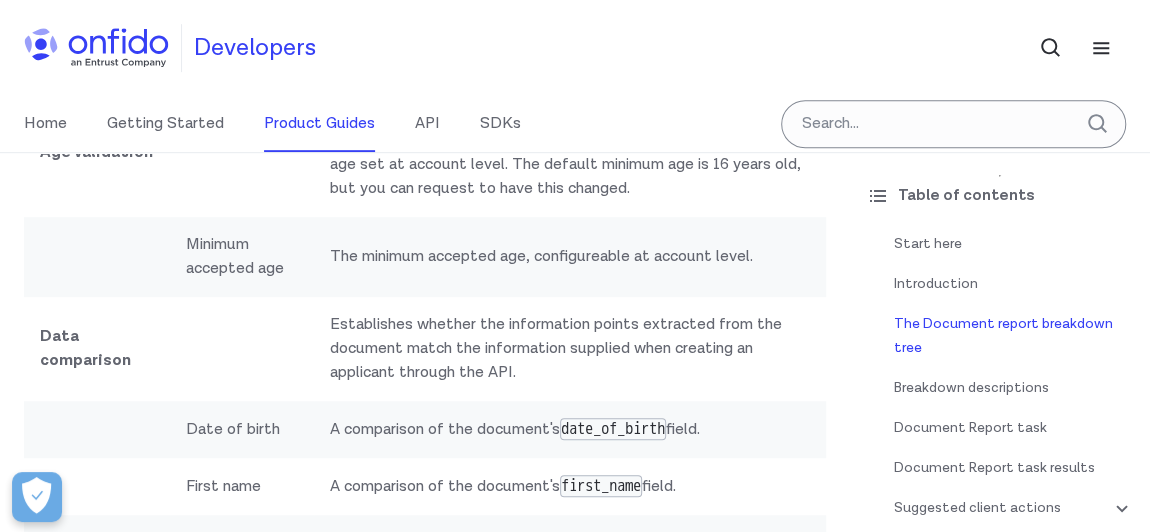 scroll, scrollTop: 4636, scrollLeft: 0, axis: vertical 